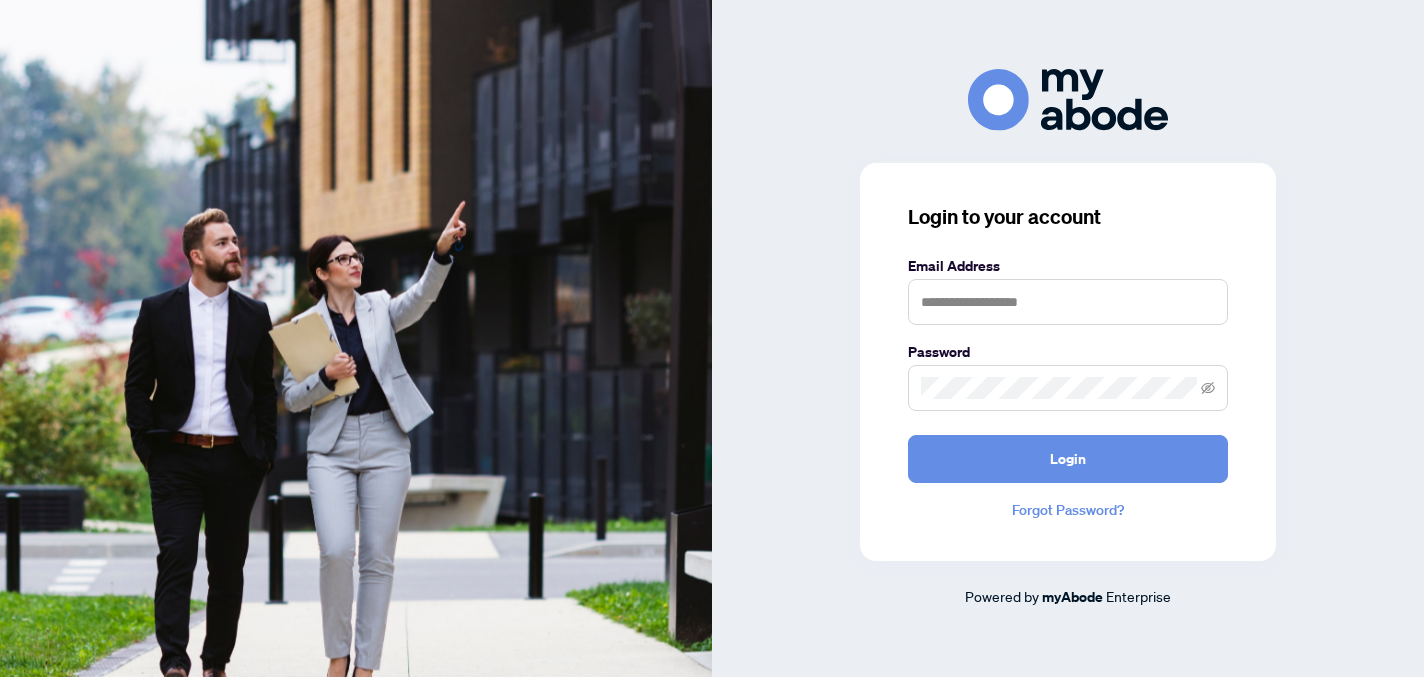 scroll, scrollTop: 0, scrollLeft: 0, axis: both 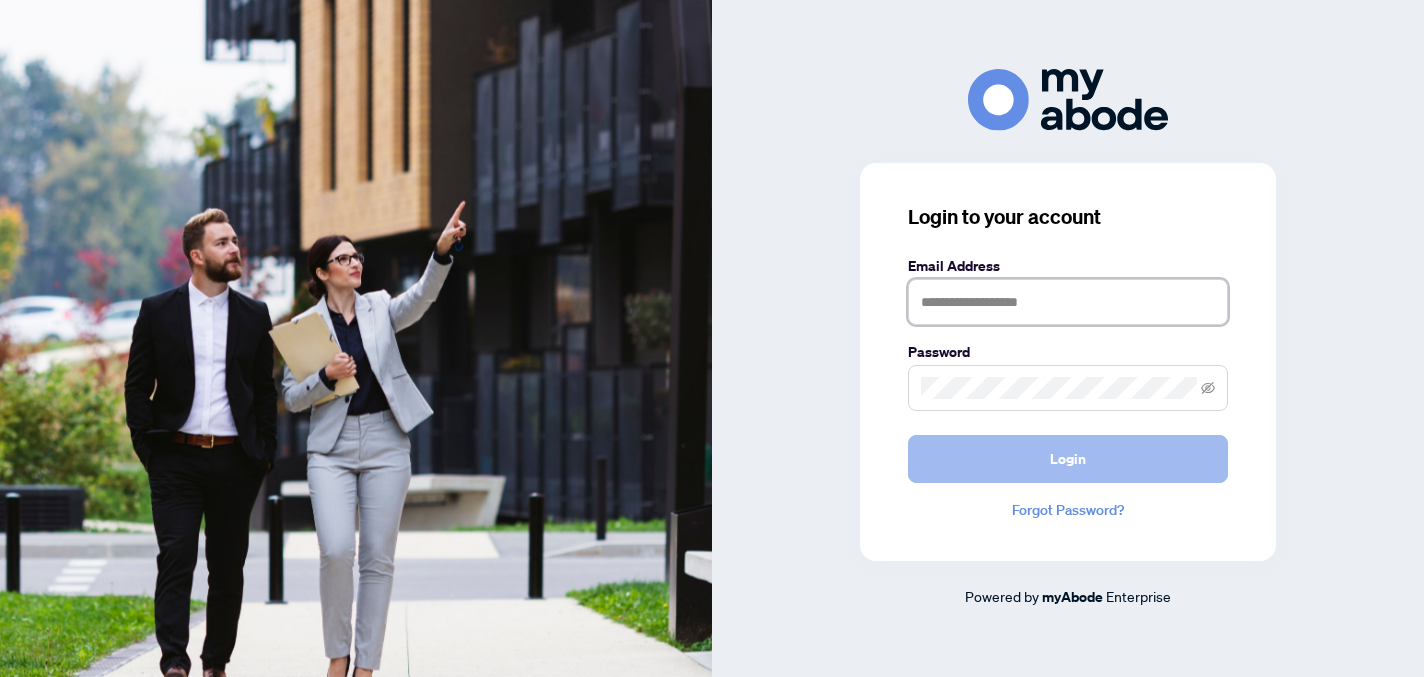 type on "**********" 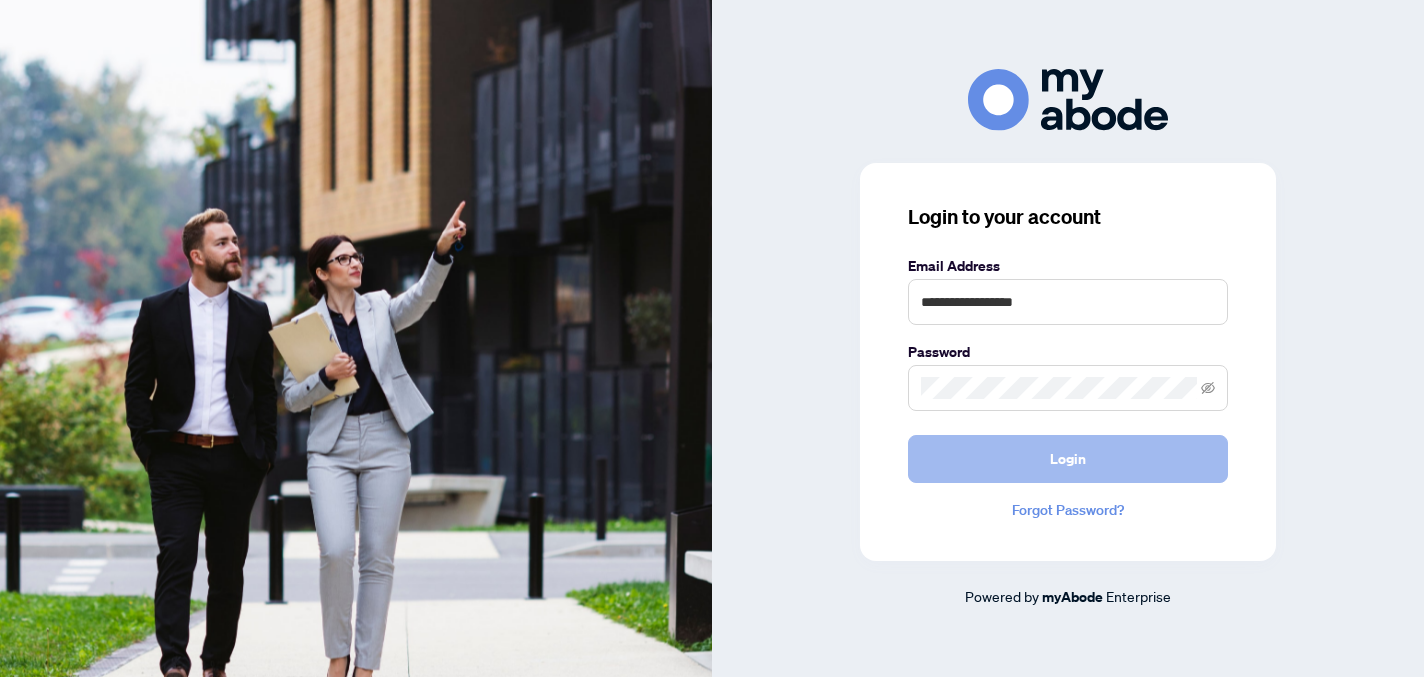 click on "Login" at bounding box center [1068, 459] 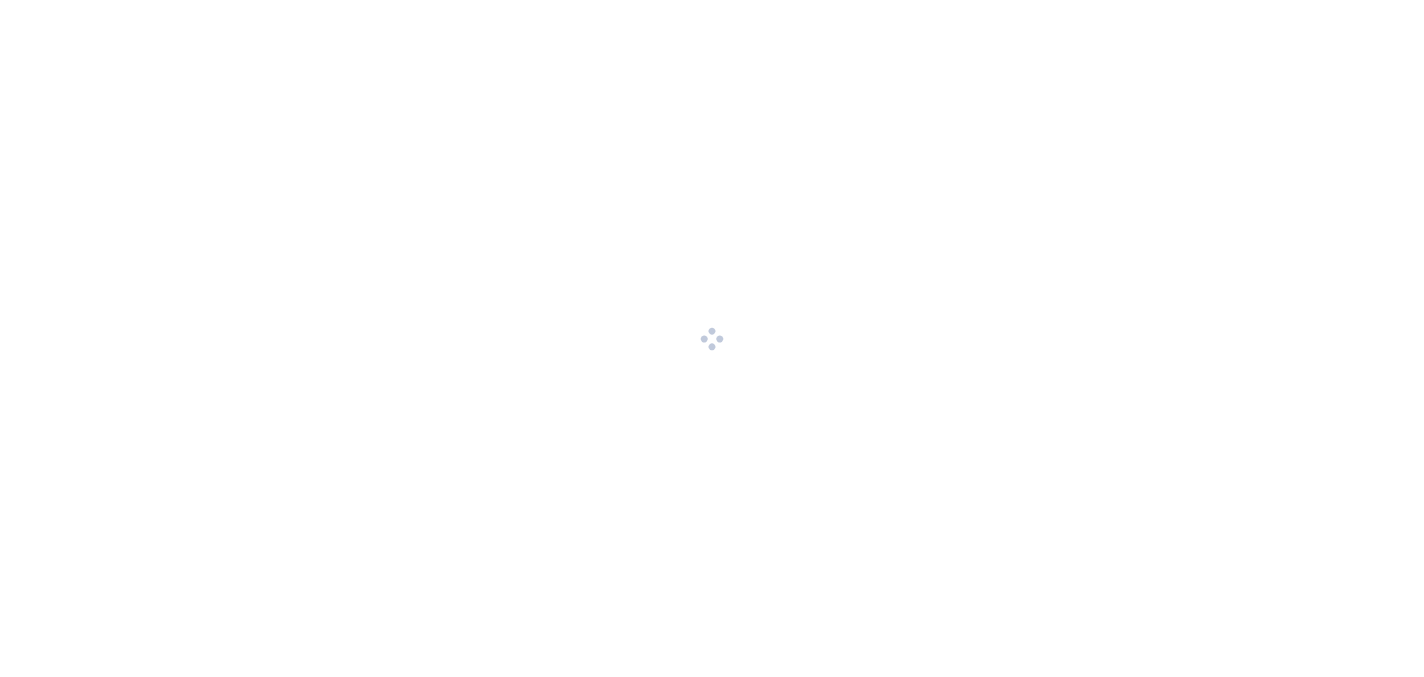 scroll, scrollTop: 0, scrollLeft: 0, axis: both 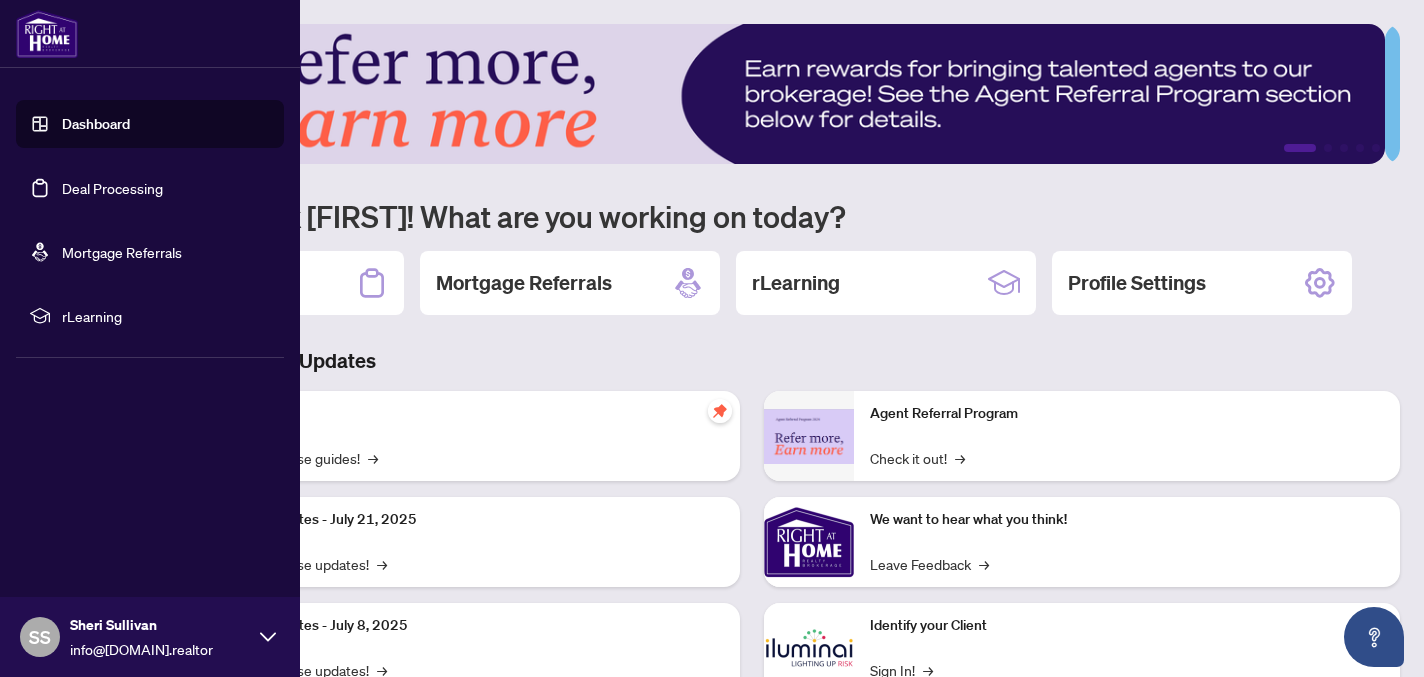 click on "Deal Processing" at bounding box center [112, 188] 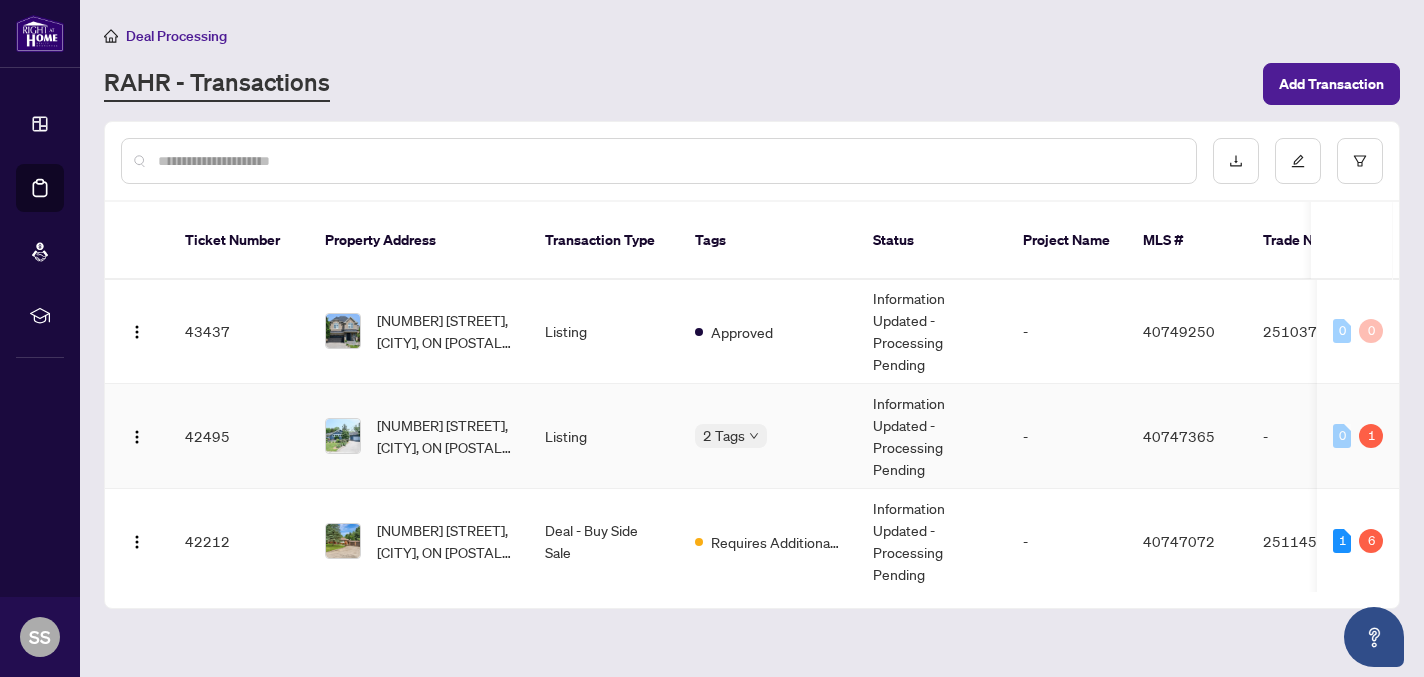 scroll, scrollTop: 485, scrollLeft: 0, axis: vertical 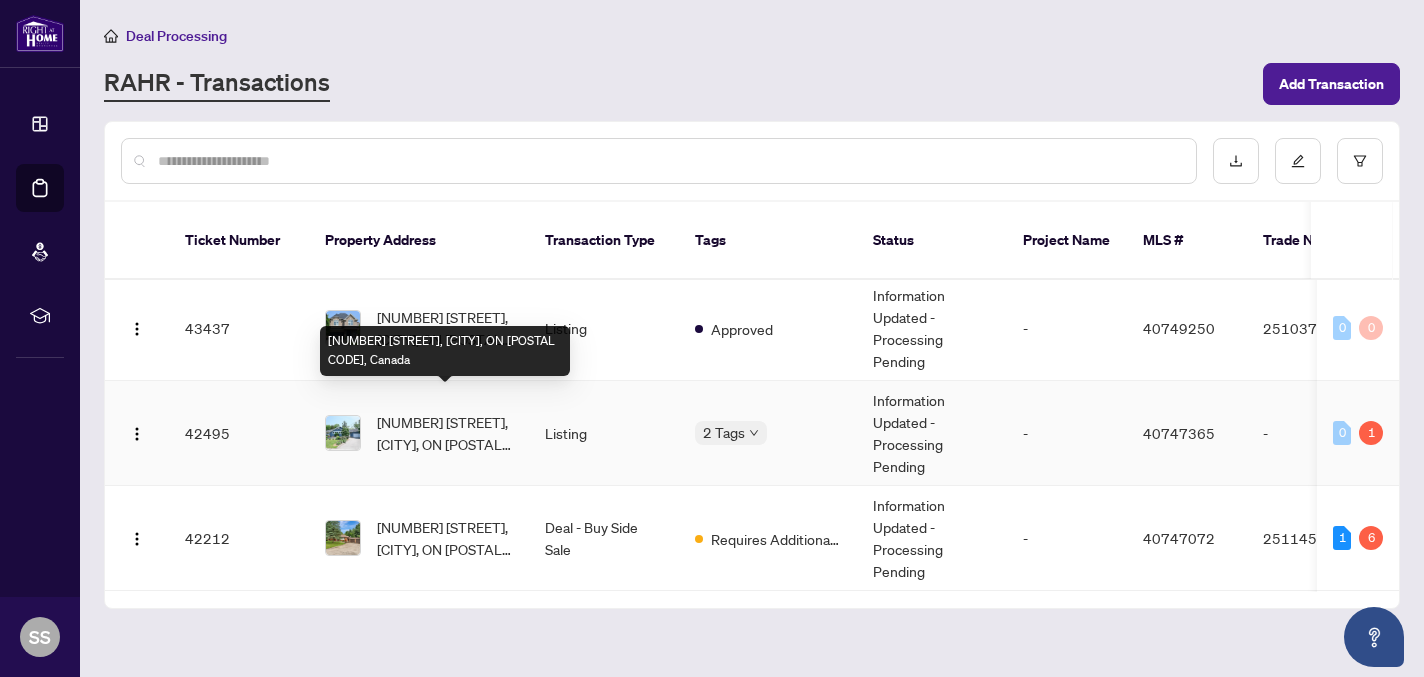 click on "[NUMBER] [STREET], [CITY], ON [POSTAL CODE], Canada" at bounding box center [445, 433] 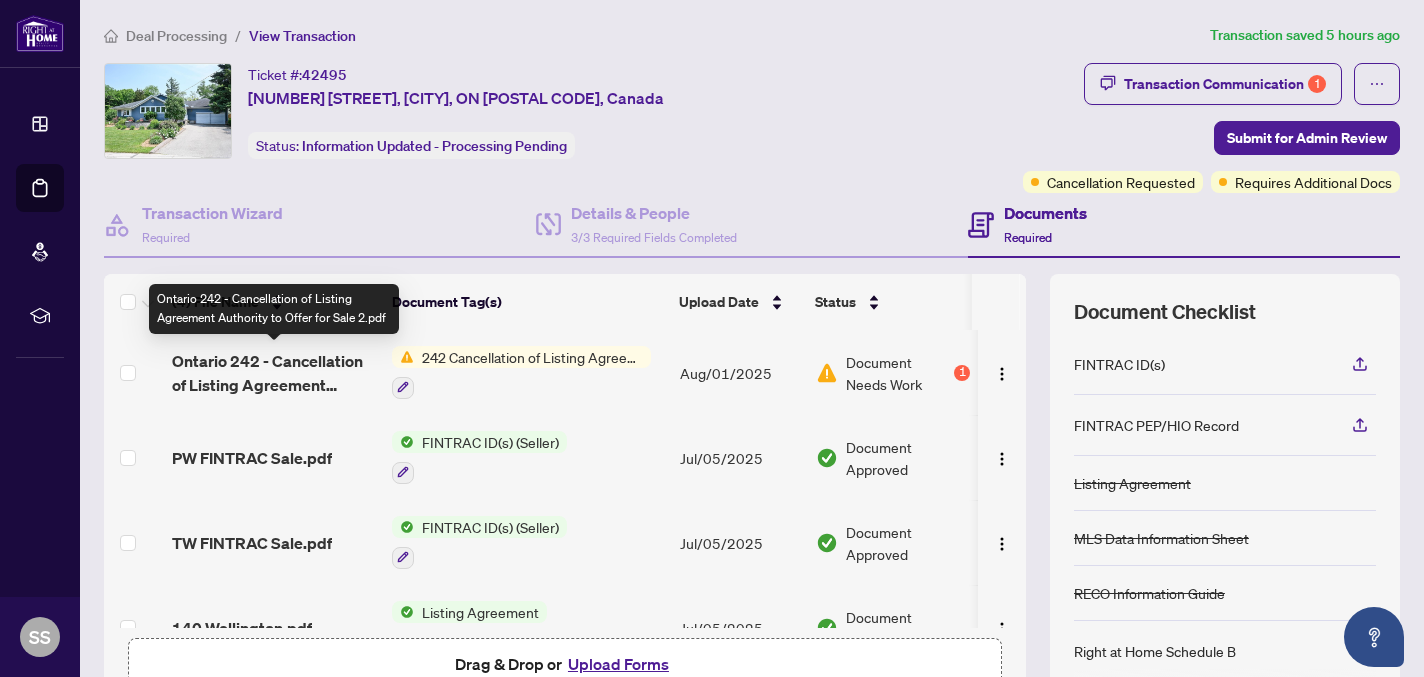 click on "Ontario 242 - Cancellation of Listing Agreement  Authority to Offer for Sale 2.pdf" at bounding box center [274, 373] 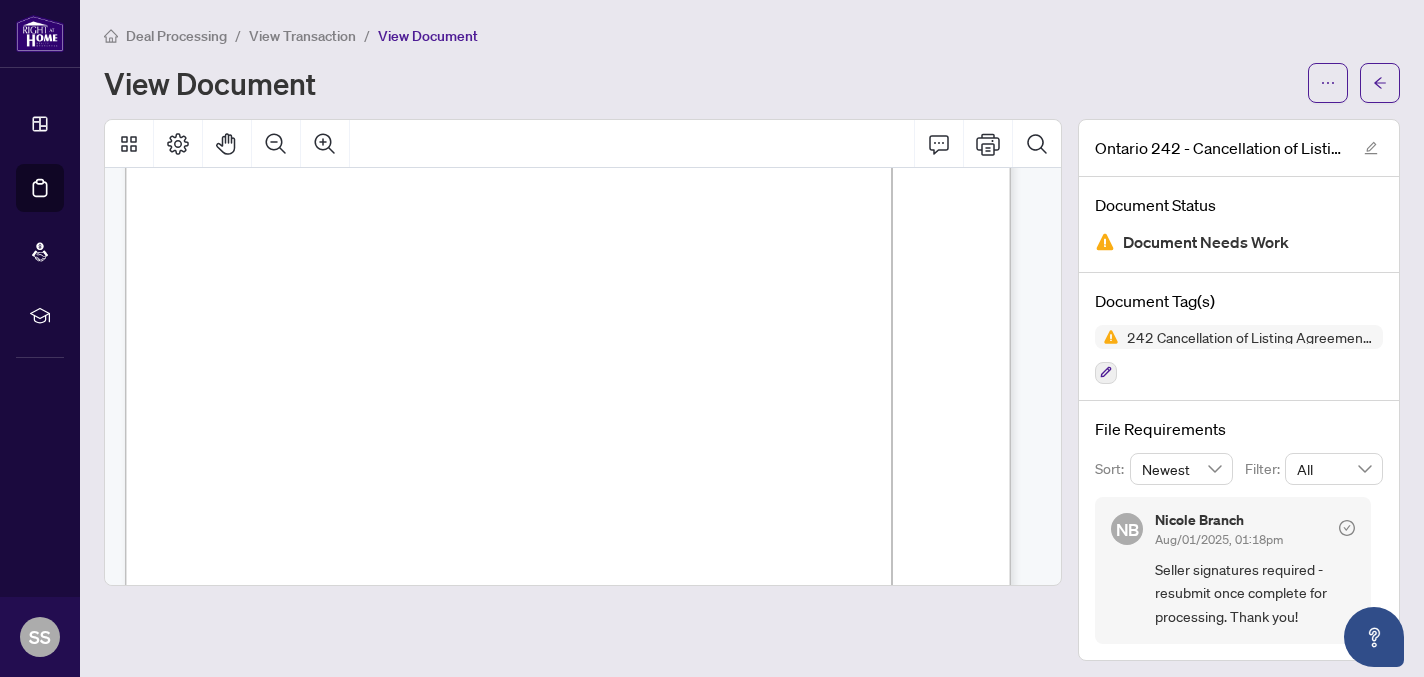 scroll, scrollTop: 0, scrollLeft: 0, axis: both 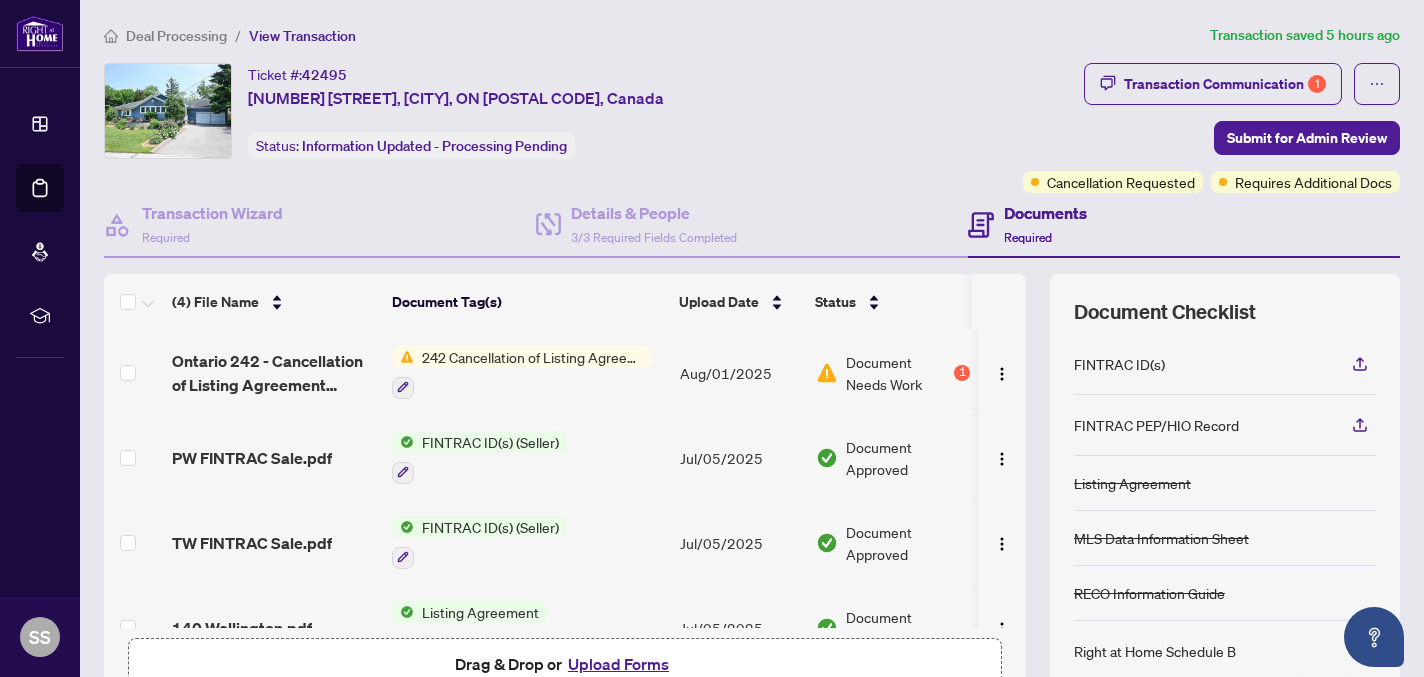 click on "Upload Forms" at bounding box center (618, 664) 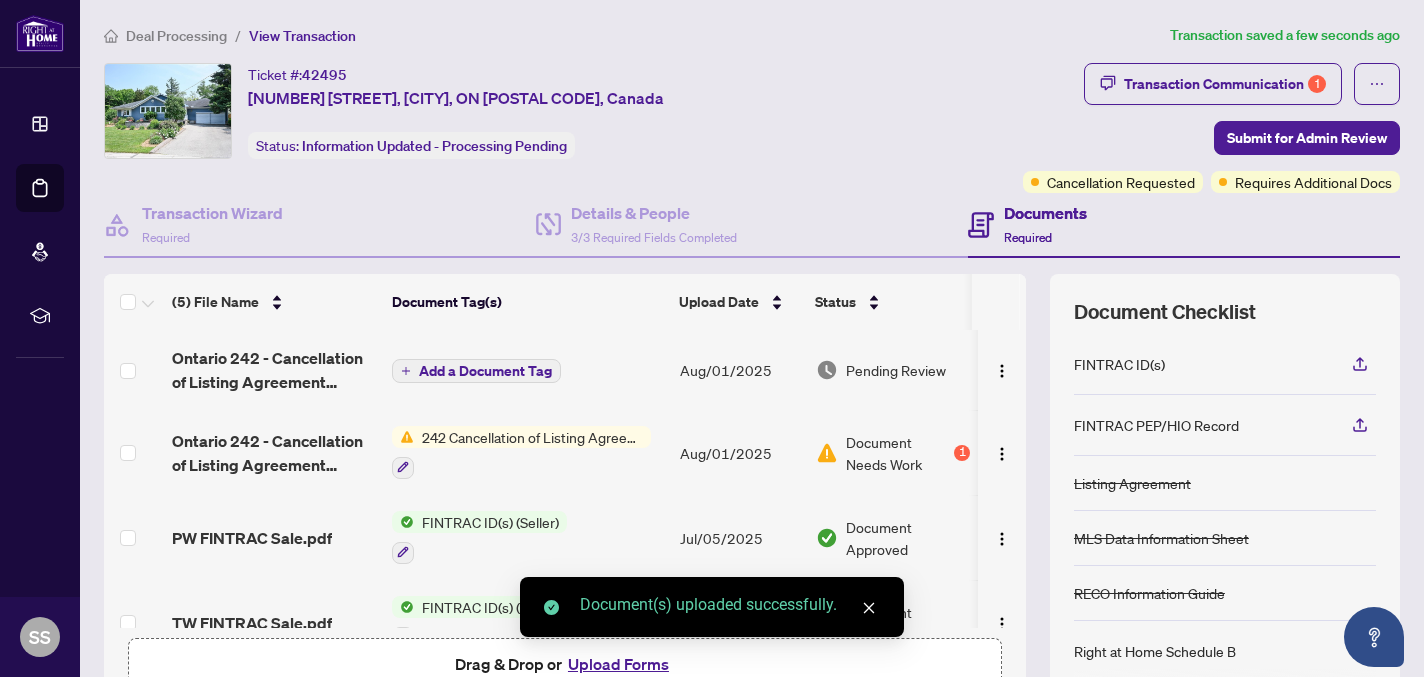 click on "Add a Document Tag" at bounding box center [485, 371] 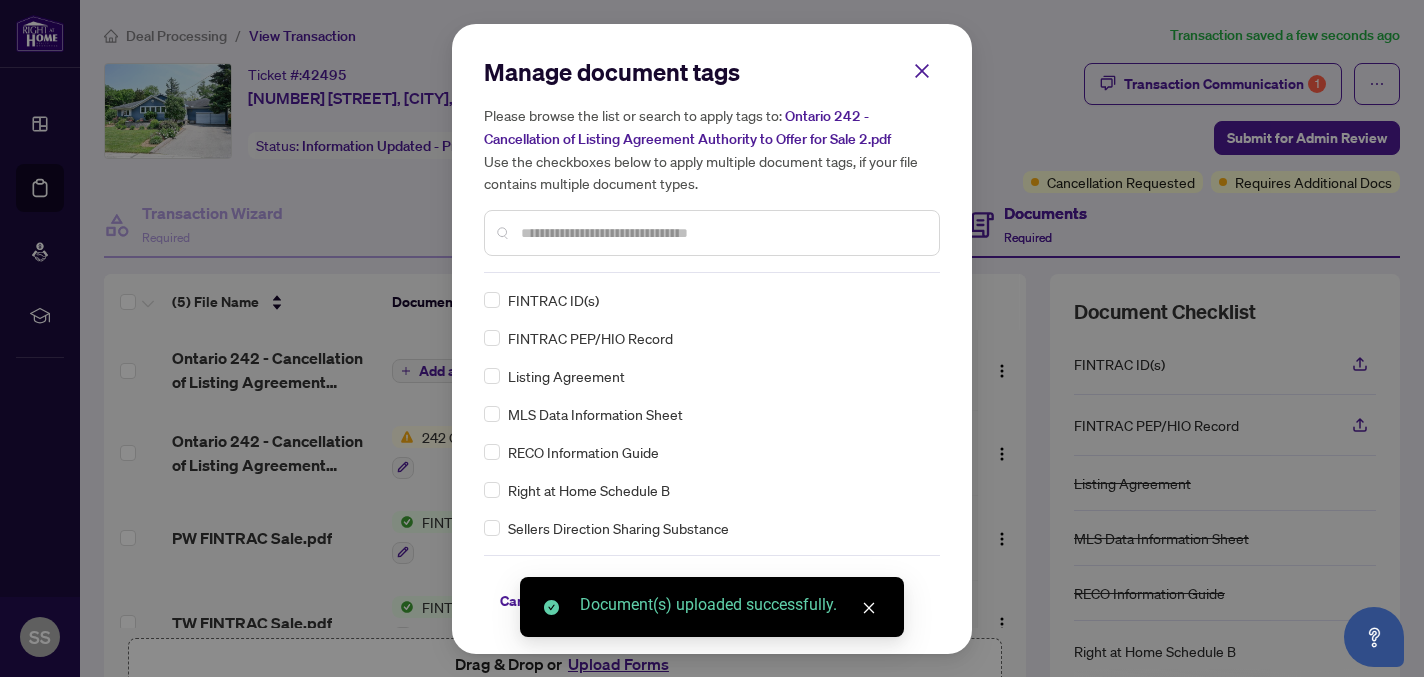 click at bounding box center [722, 233] 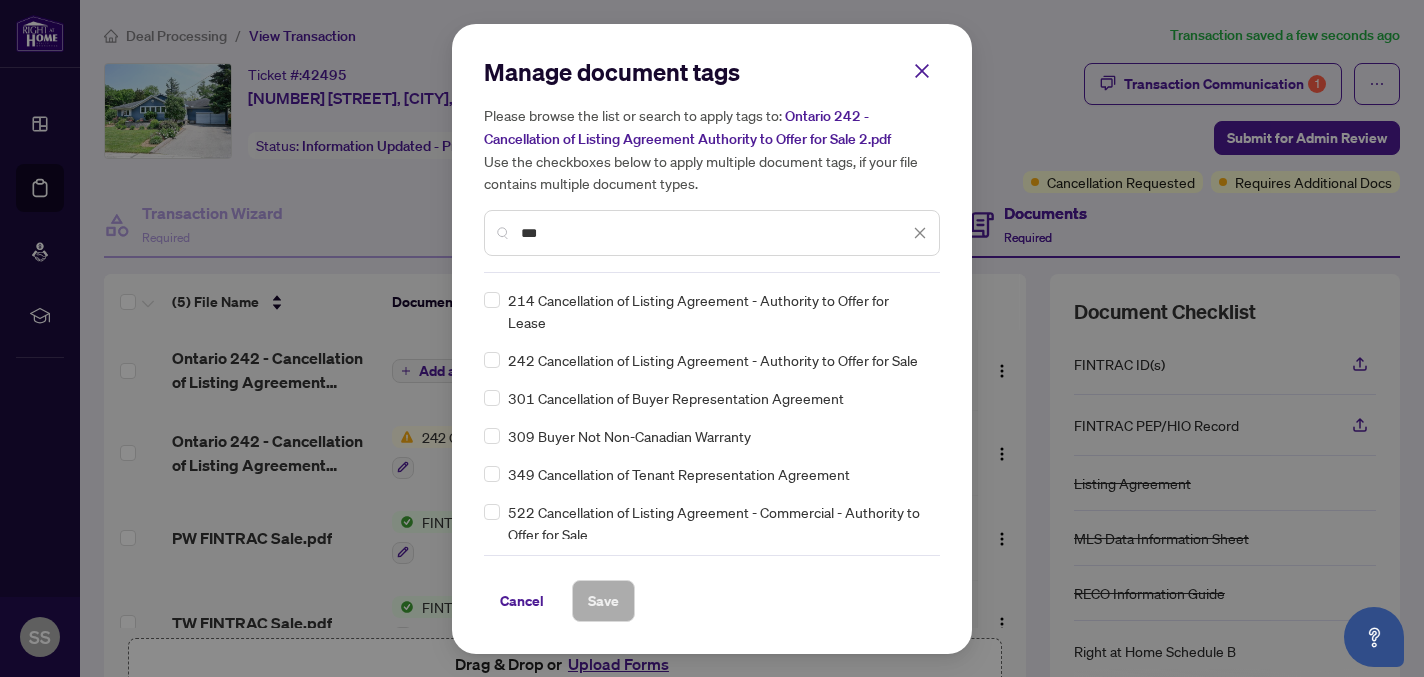 type on "***" 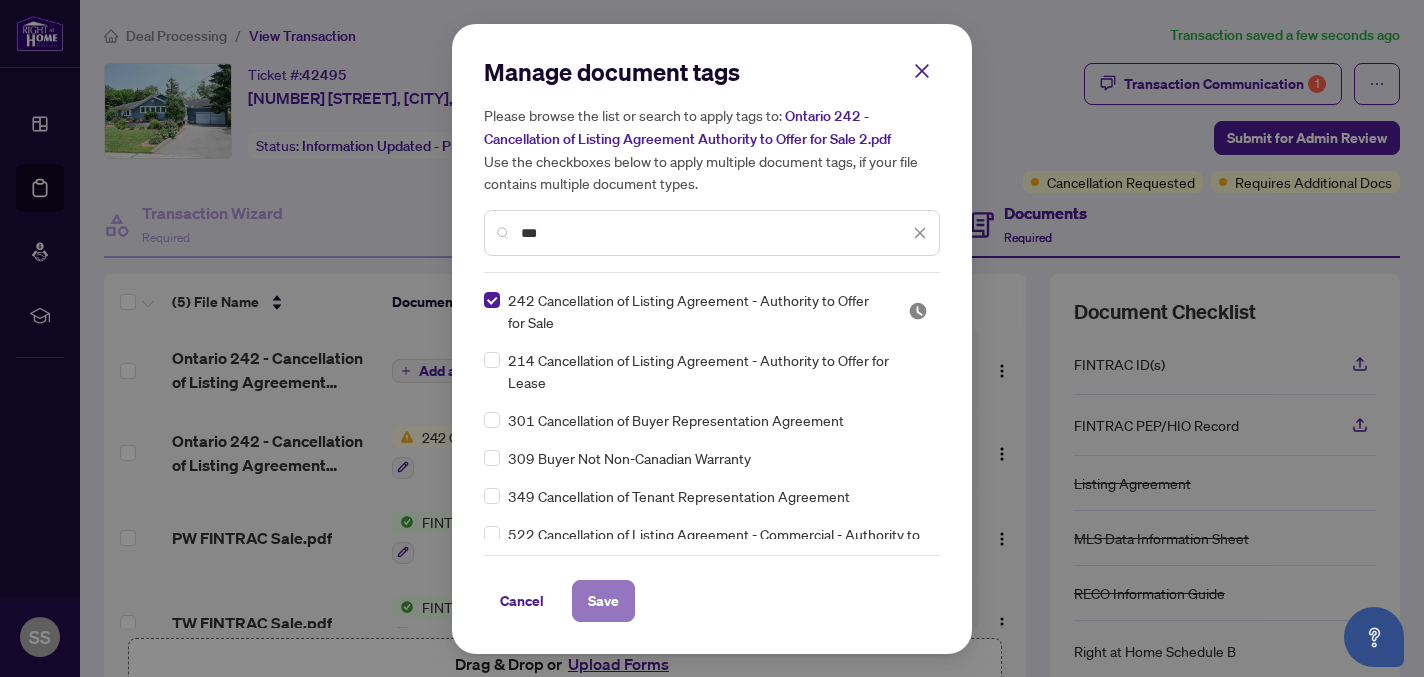 click on "Save" at bounding box center (603, 601) 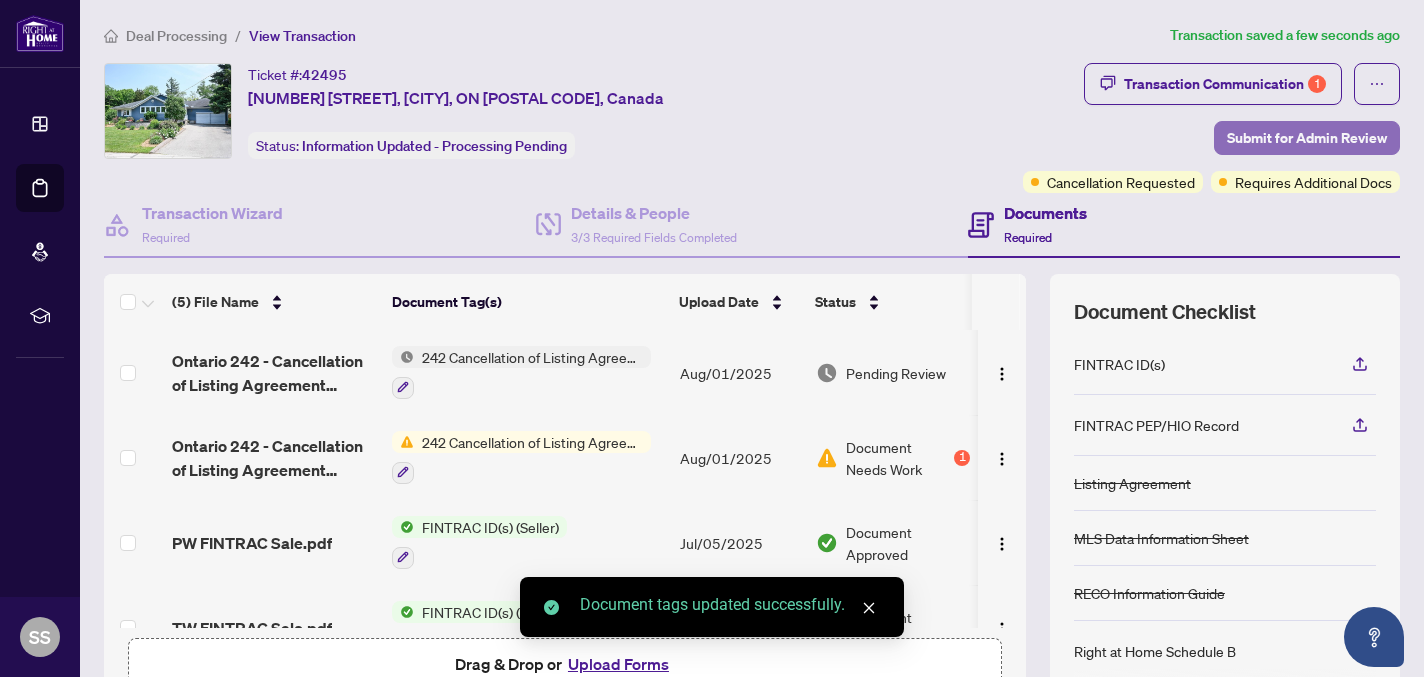 click on "Submit for Admin Review" at bounding box center (1307, 138) 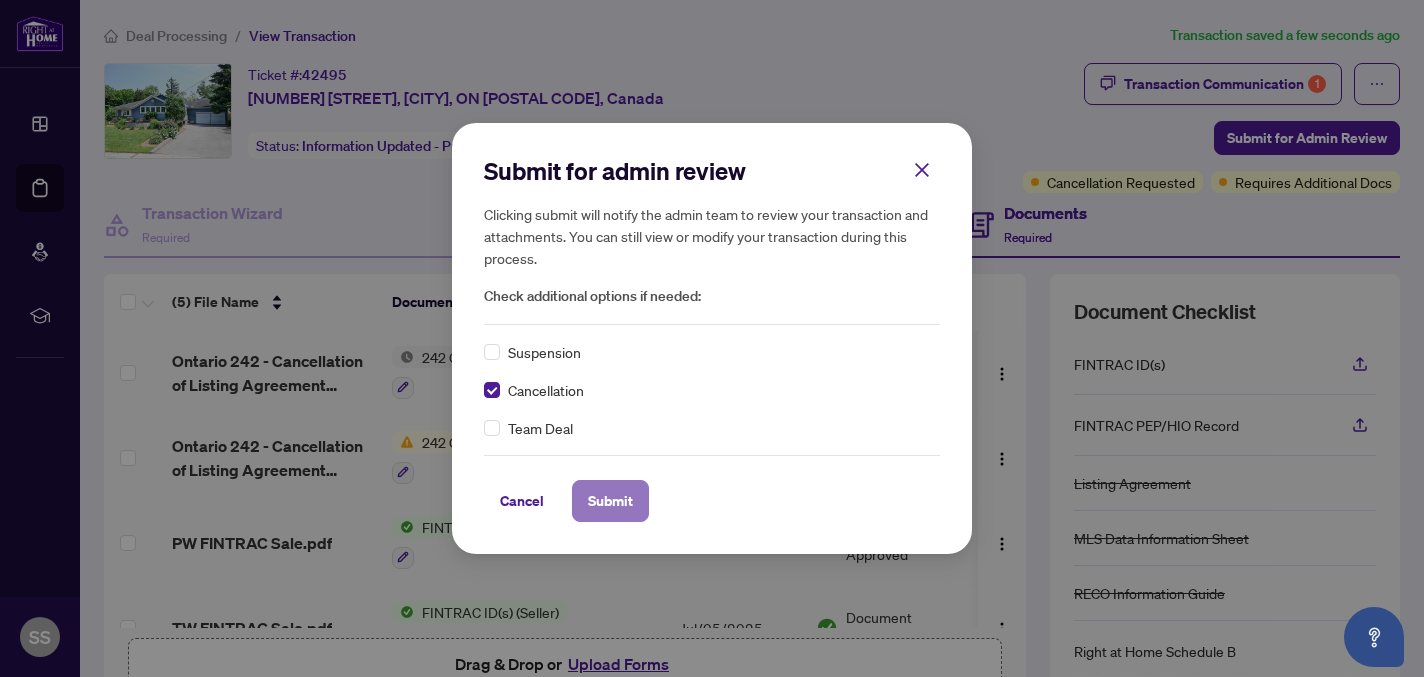 click on "Submit" at bounding box center [610, 501] 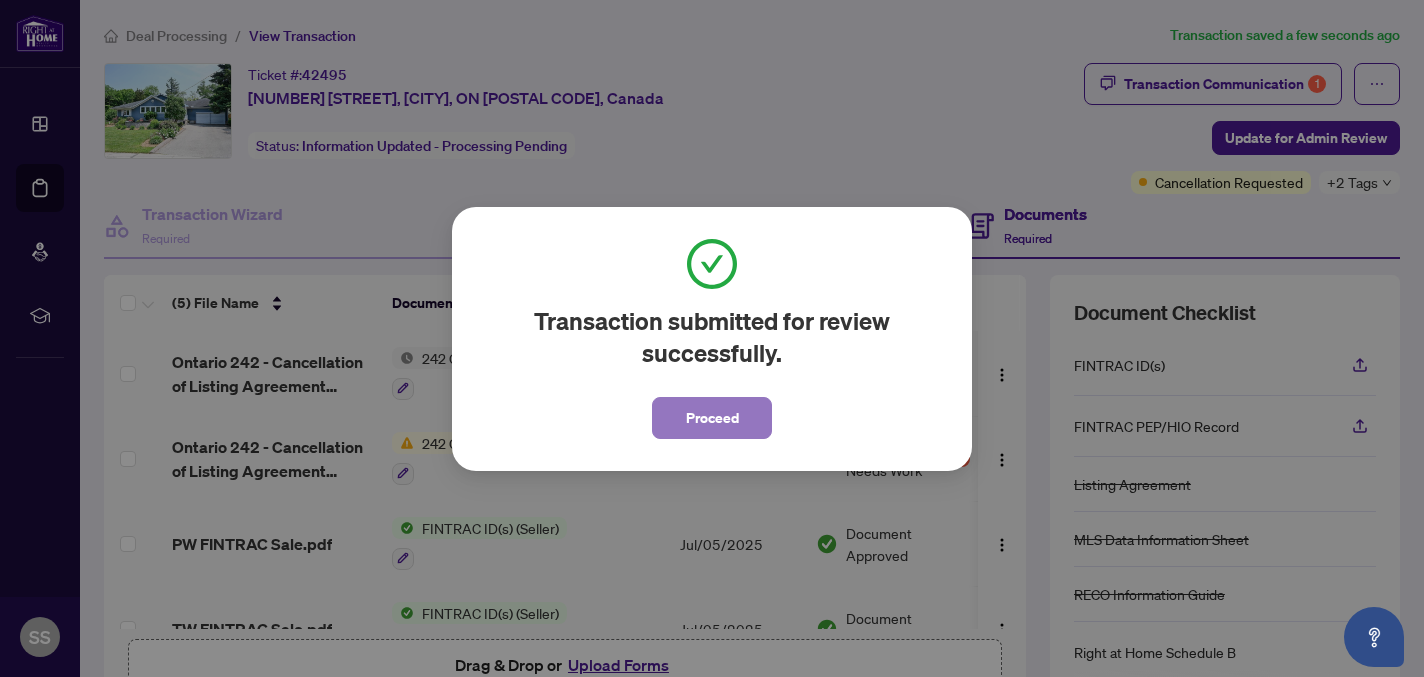 click on "Proceed" at bounding box center [712, 418] 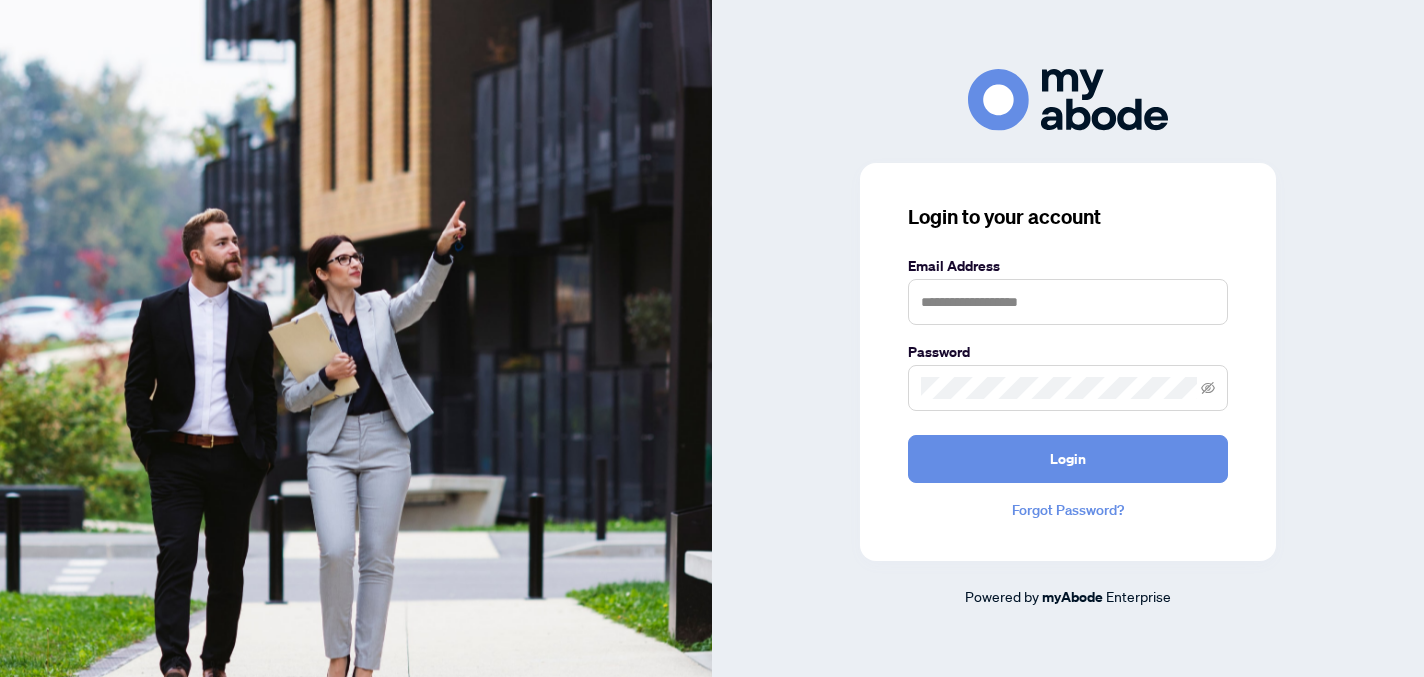 scroll, scrollTop: 0, scrollLeft: 0, axis: both 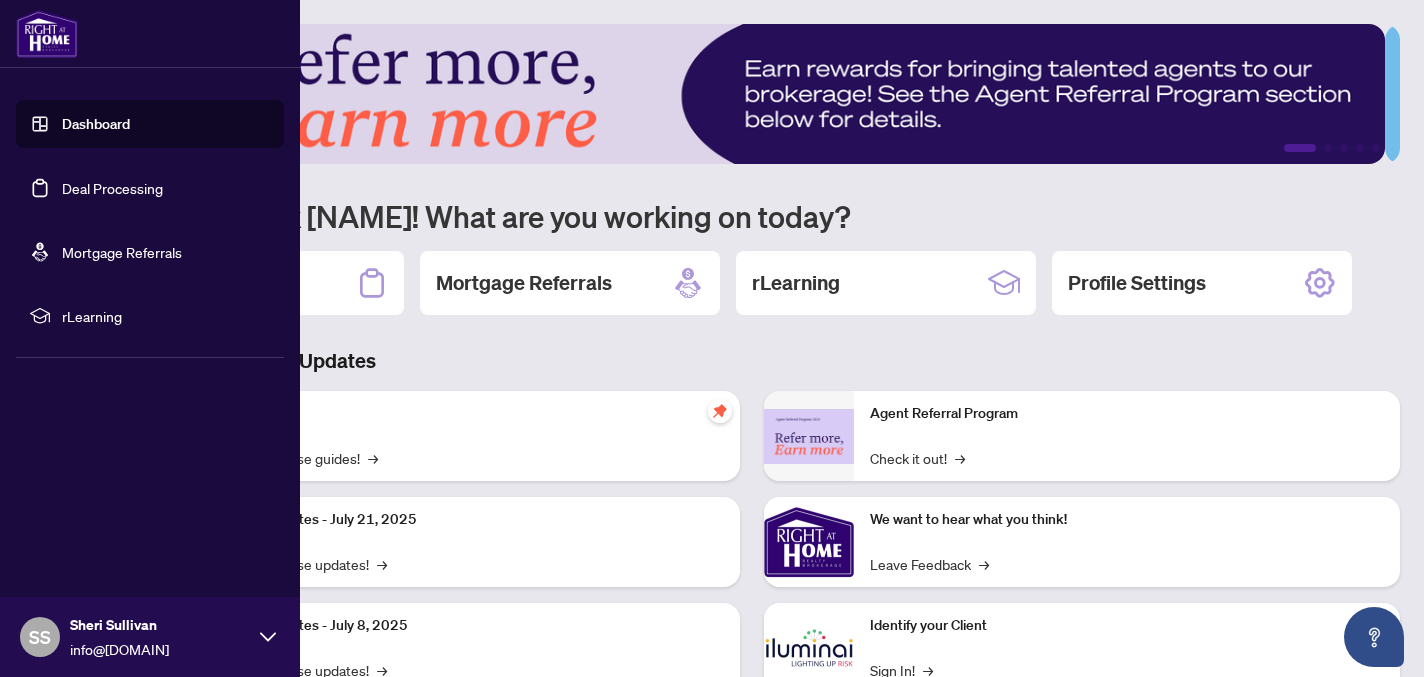 click on "Deal Processing" at bounding box center (112, 188) 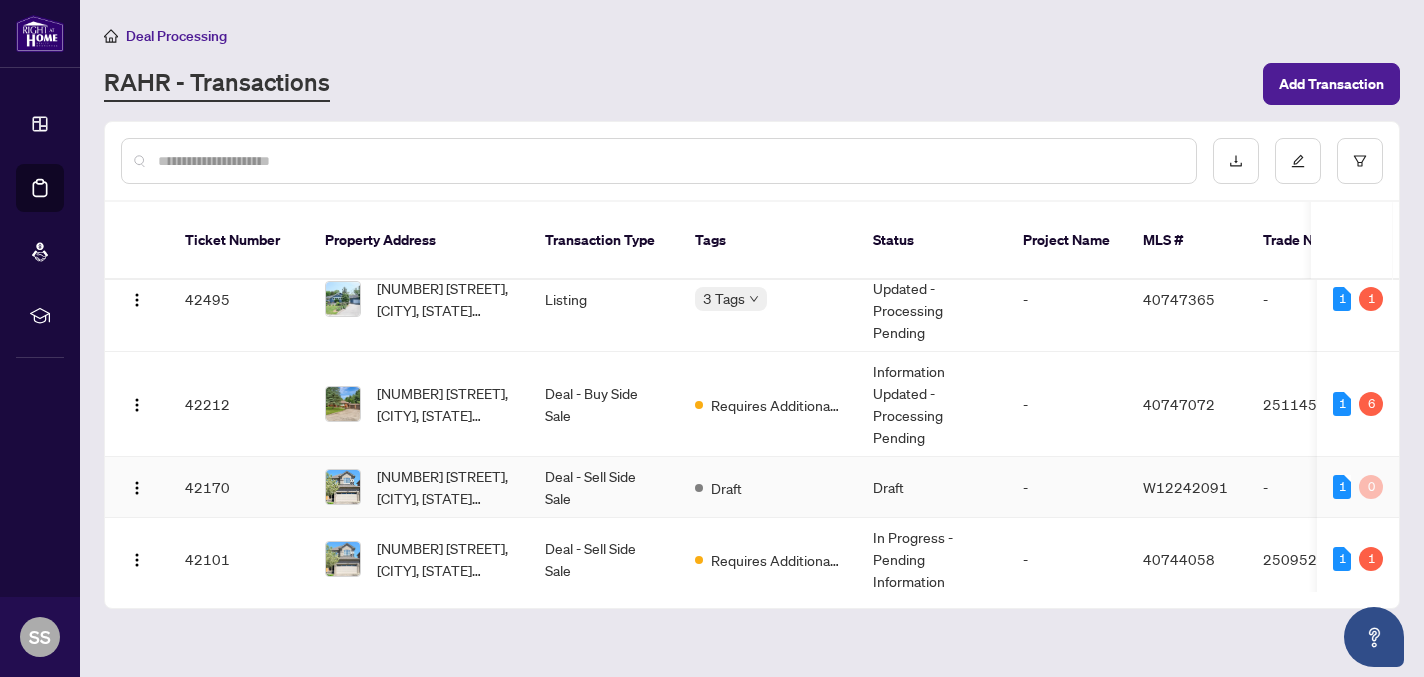 scroll, scrollTop: 646, scrollLeft: 0, axis: vertical 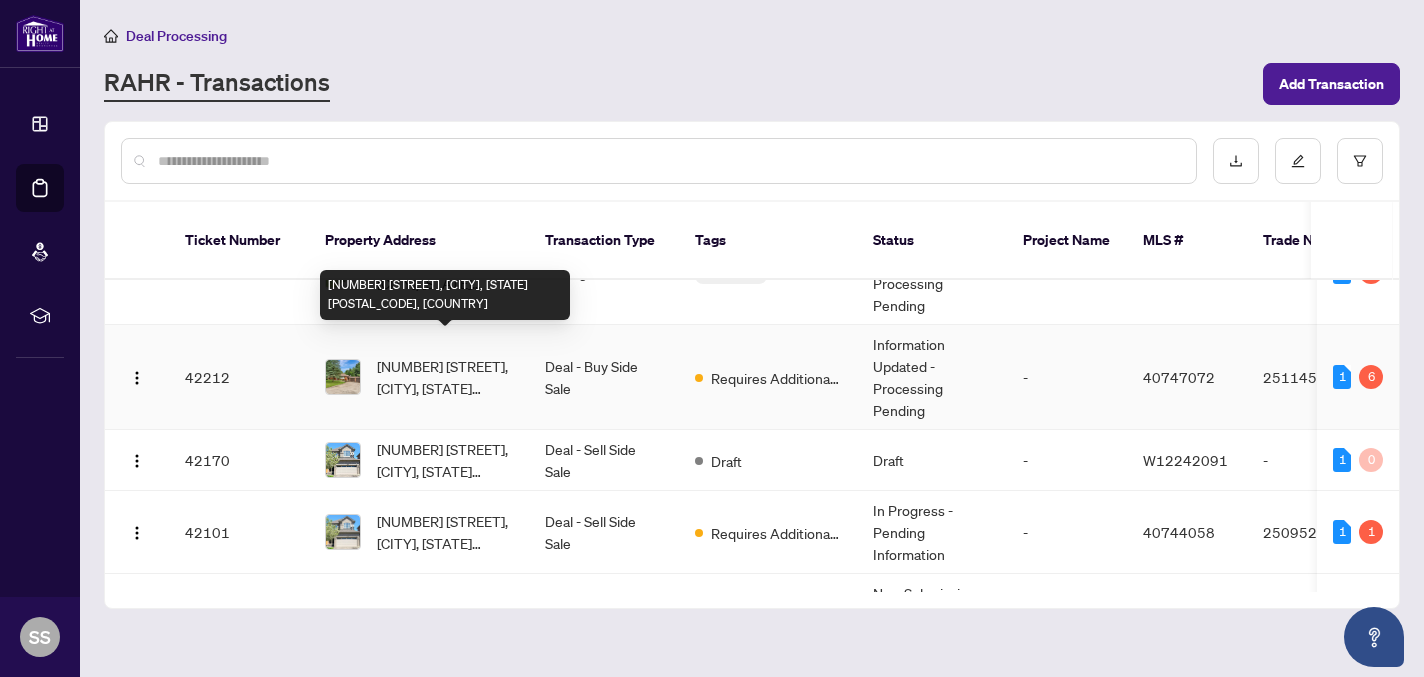 click on "[NUMBER] [STREET], [CITY], ON [POSTAL CODE], Canada" at bounding box center [445, 377] 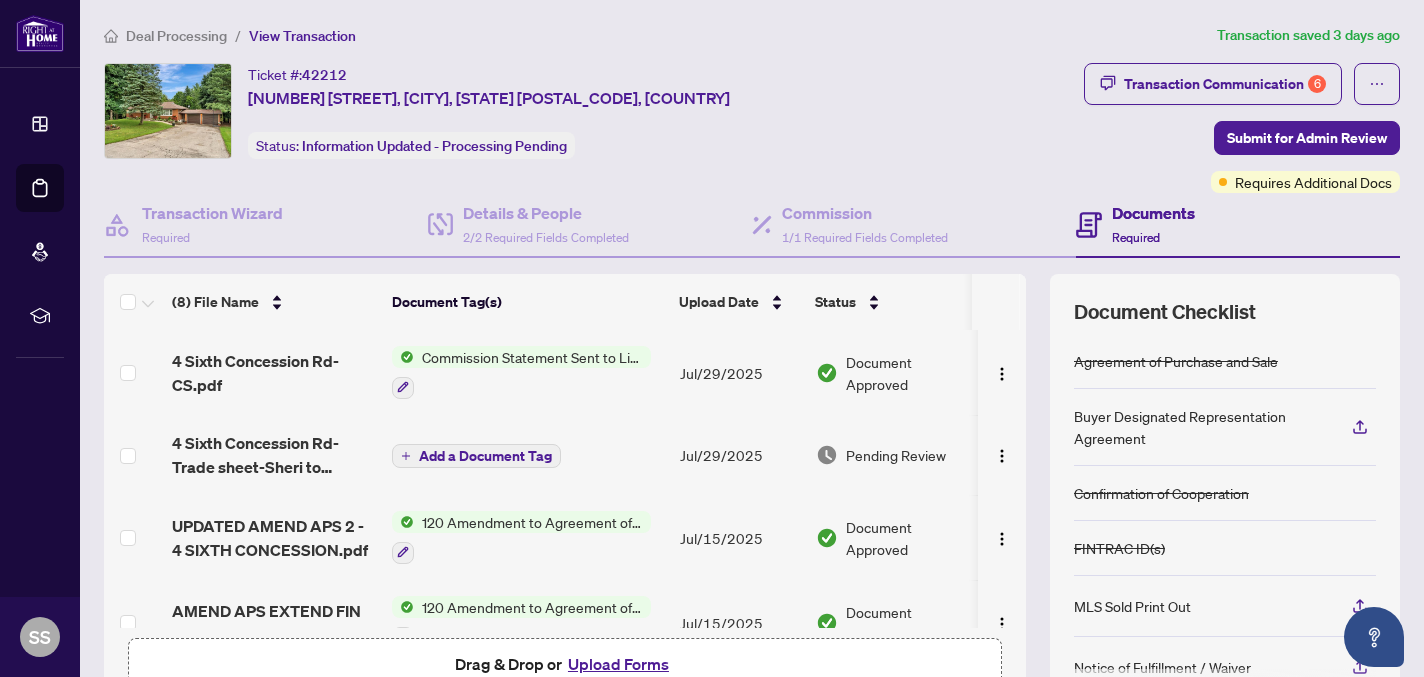 click on "Upload Forms" at bounding box center (618, 664) 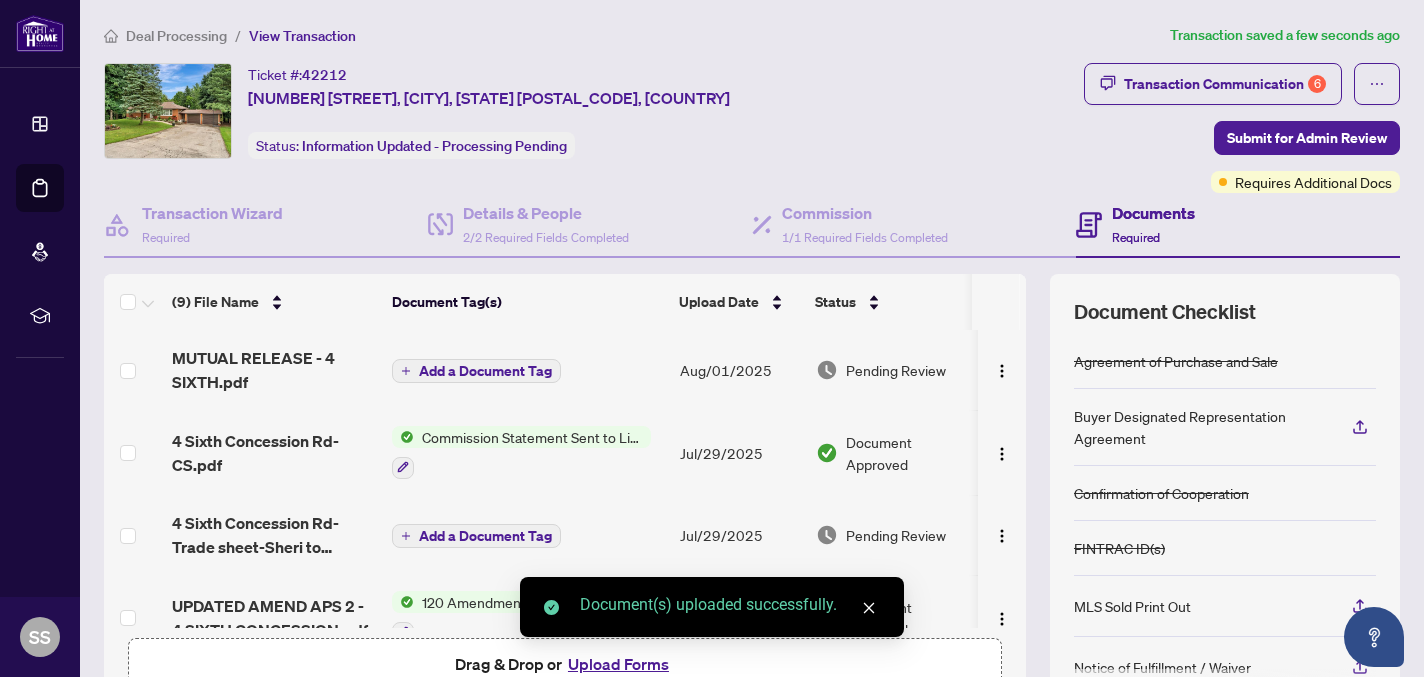 click on "Add a Document Tag" at bounding box center [485, 371] 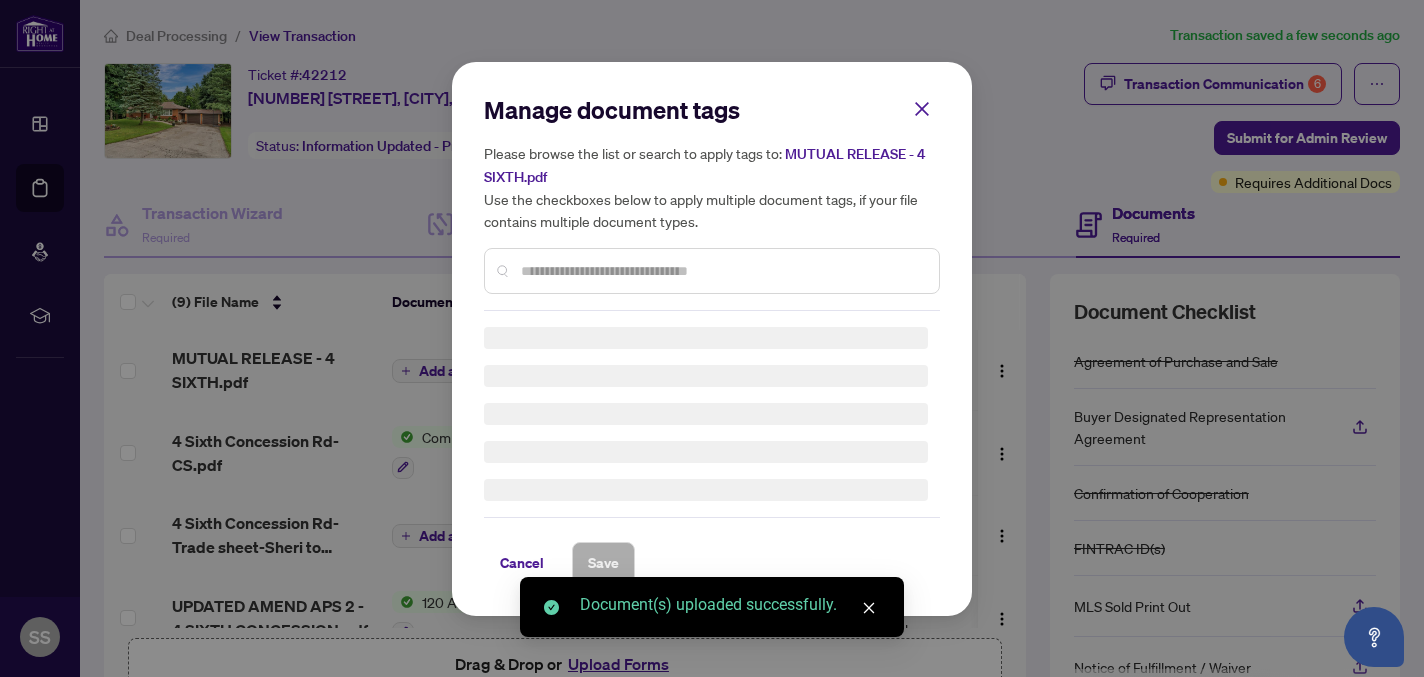 click on "Manage document tags Please browse the list or search to apply tags to:   MUTUAL RELEASE - 4 SIXTH.pdf   Use the checkboxes below to apply multiple document tags, if your file contains multiple document types.   Cancel Save" at bounding box center [712, 339] 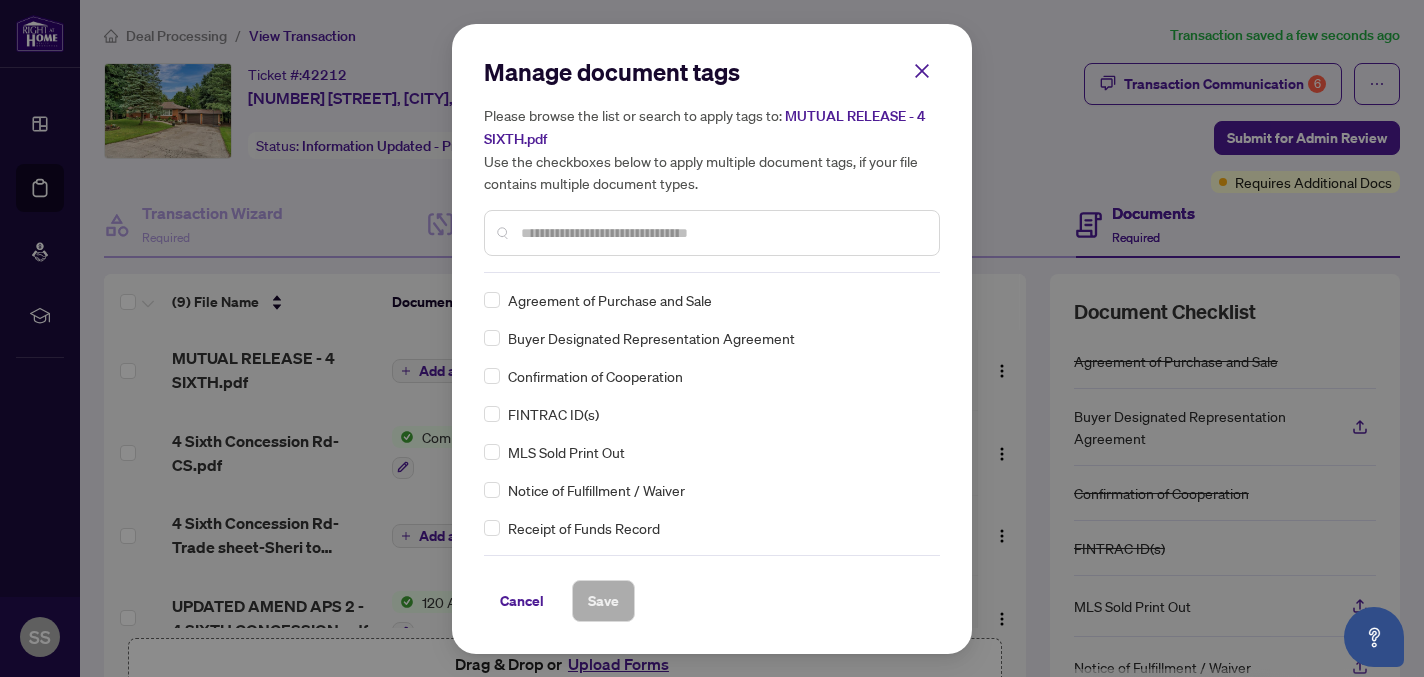 click at bounding box center [722, 233] 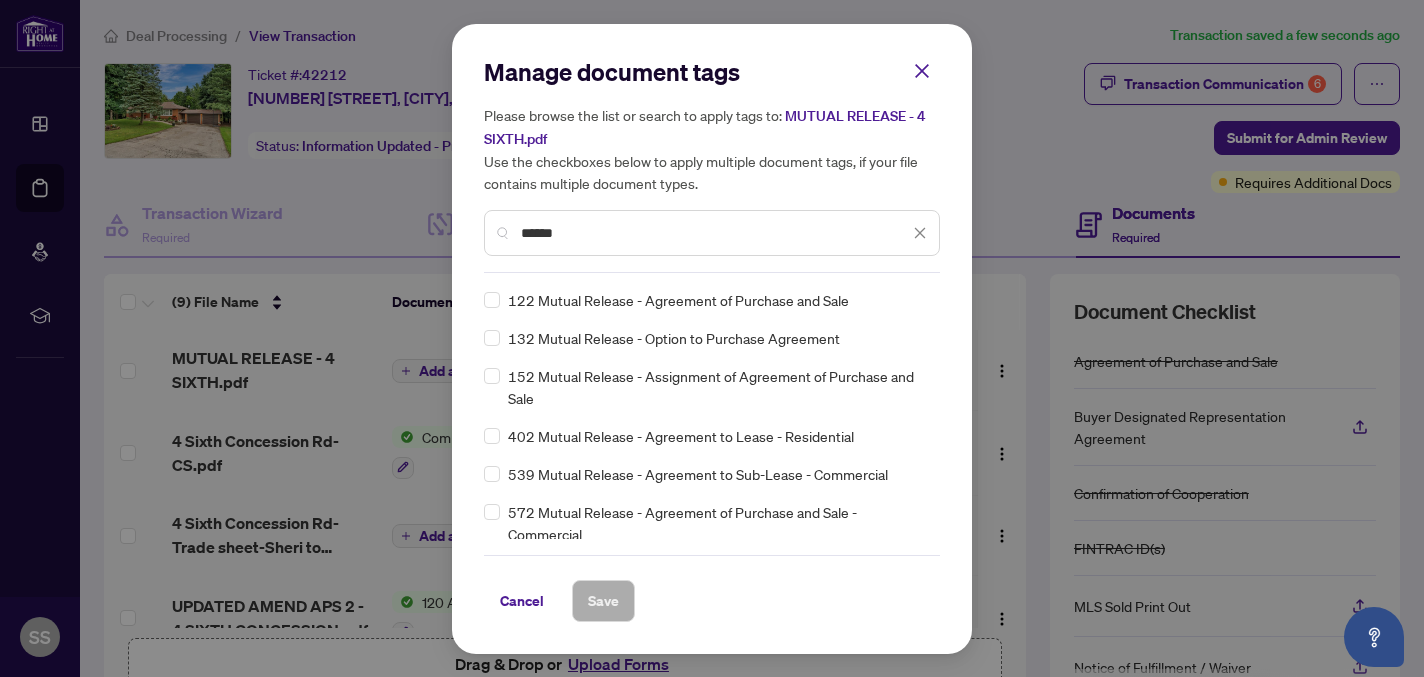 type on "******" 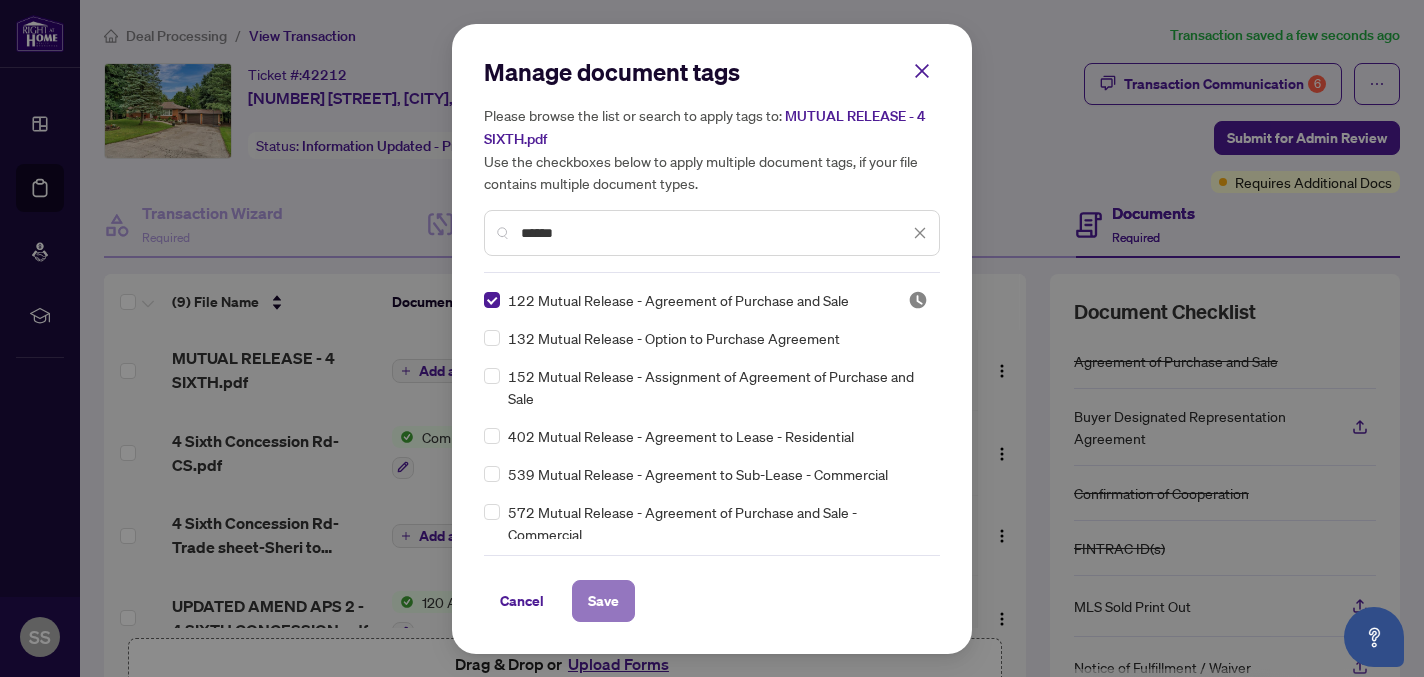 click on "Save" at bounding box center [603, 601] 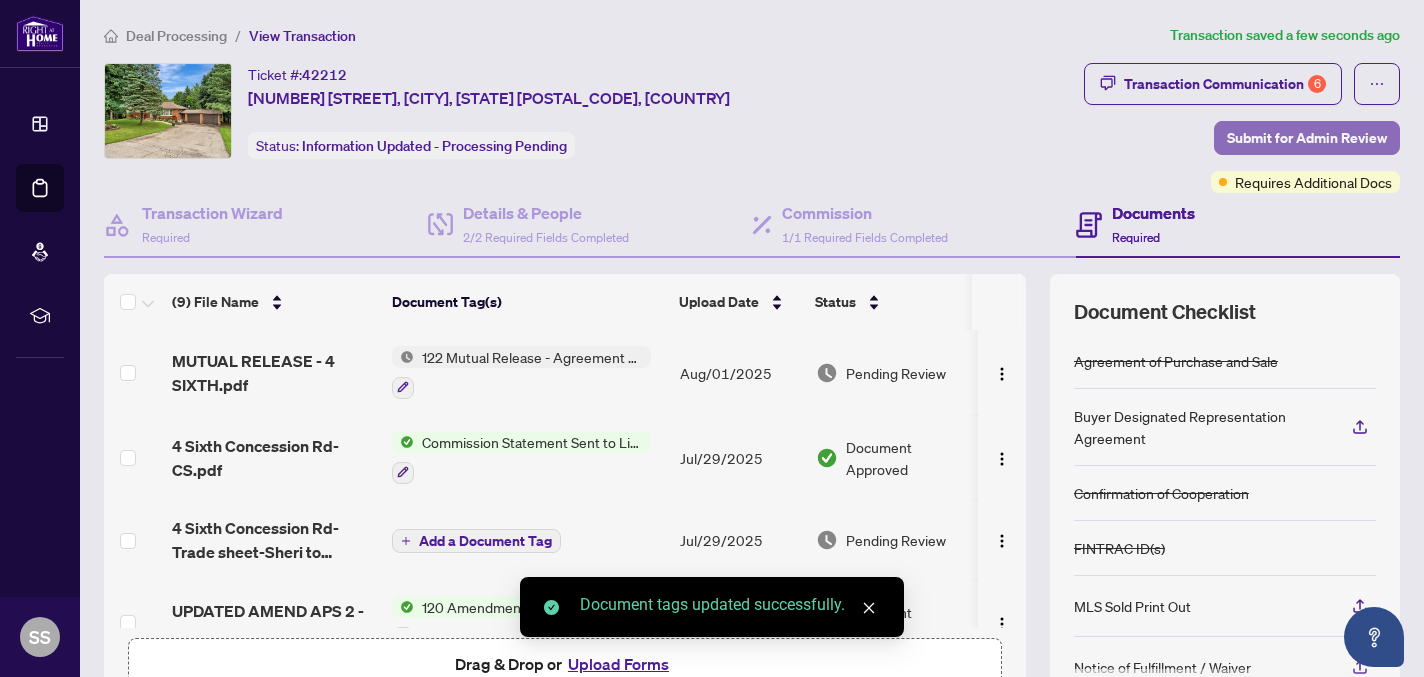 click on "Submit for Admin Review" at bounding box center [1307, 138] 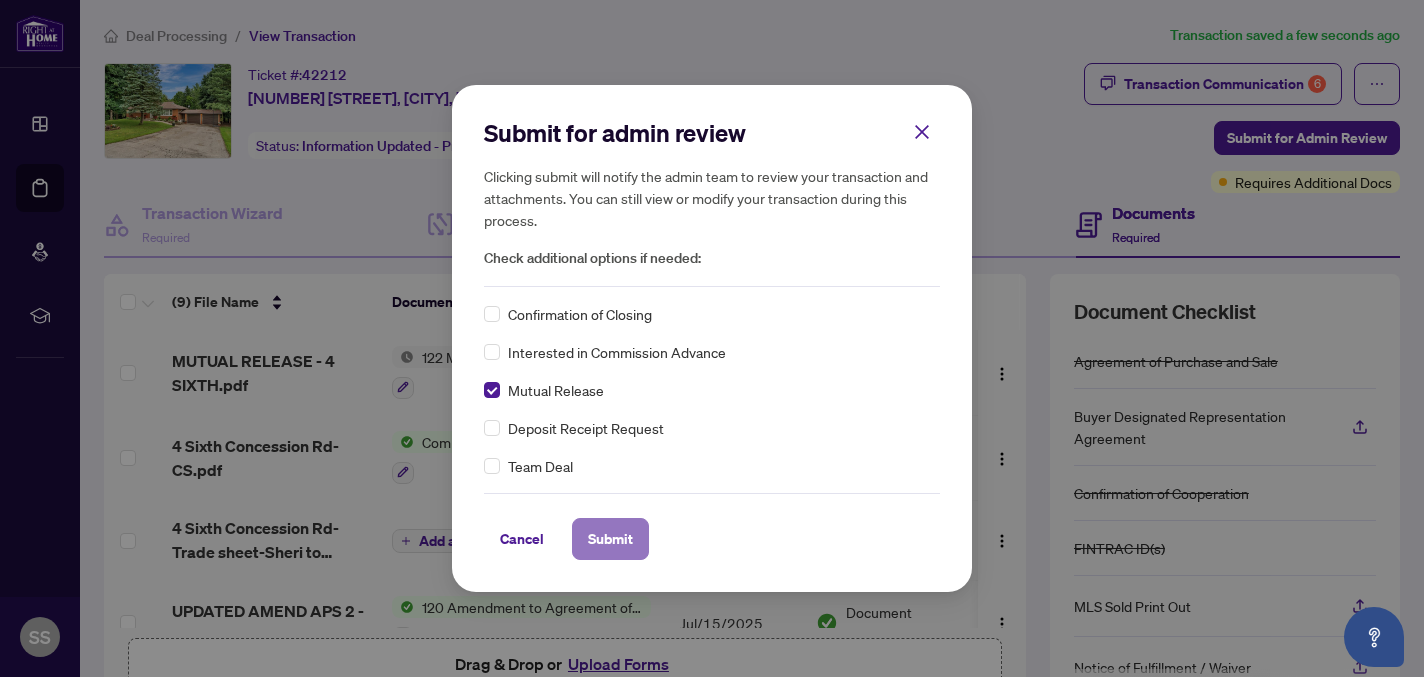 click on "Submit" at bounding box center [610, 539] 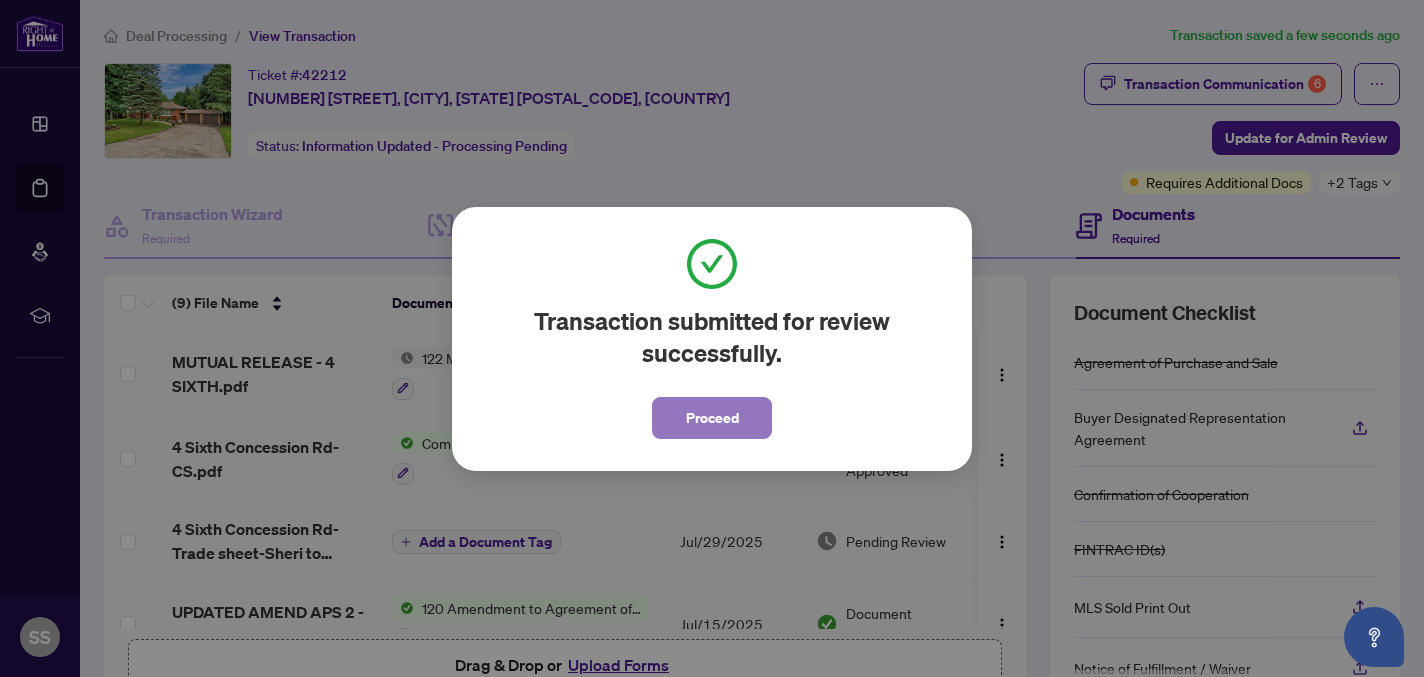click on "Proceed" at bounding box center (712, 418) 